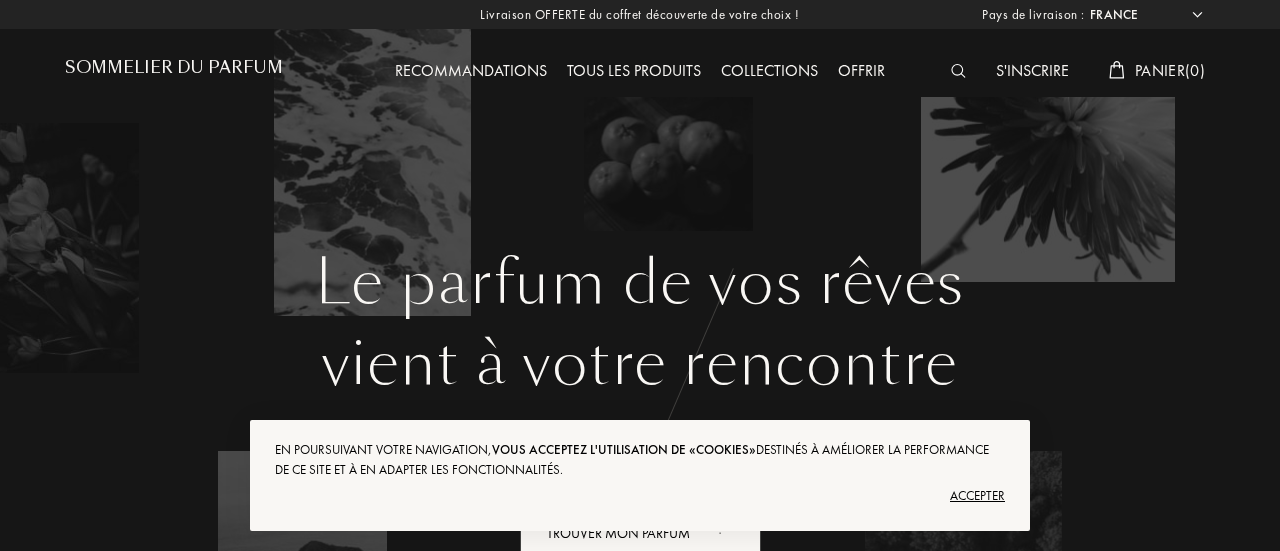 select on "FR" 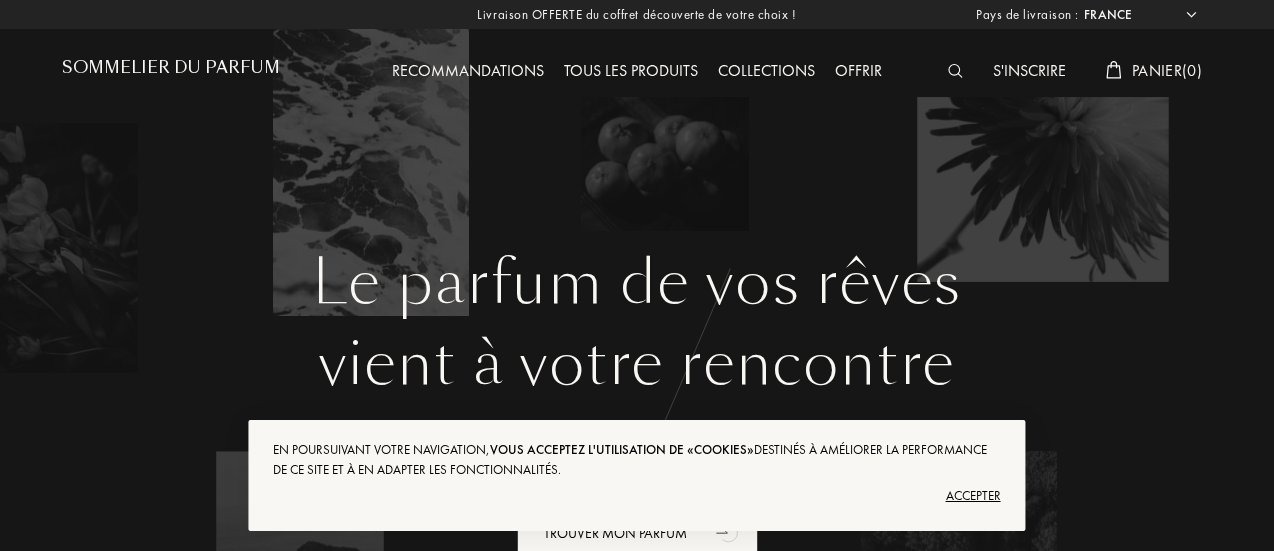 scroll, scrollTop: 0, scrollLeft: 0, axis: both 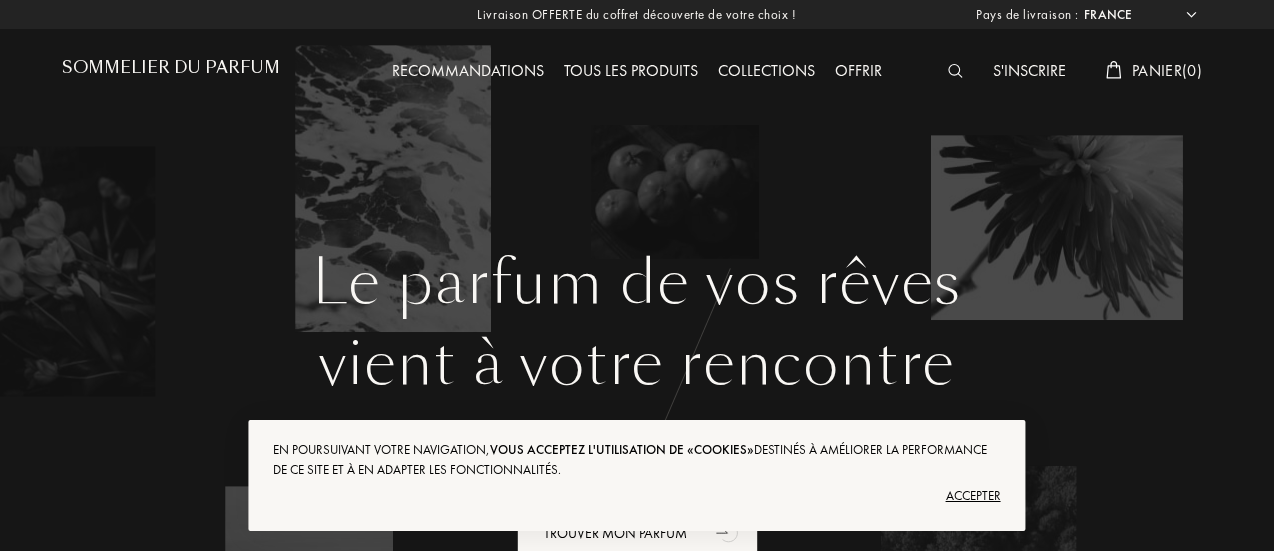 click on "Accepter" at bounding box center [636, 496] 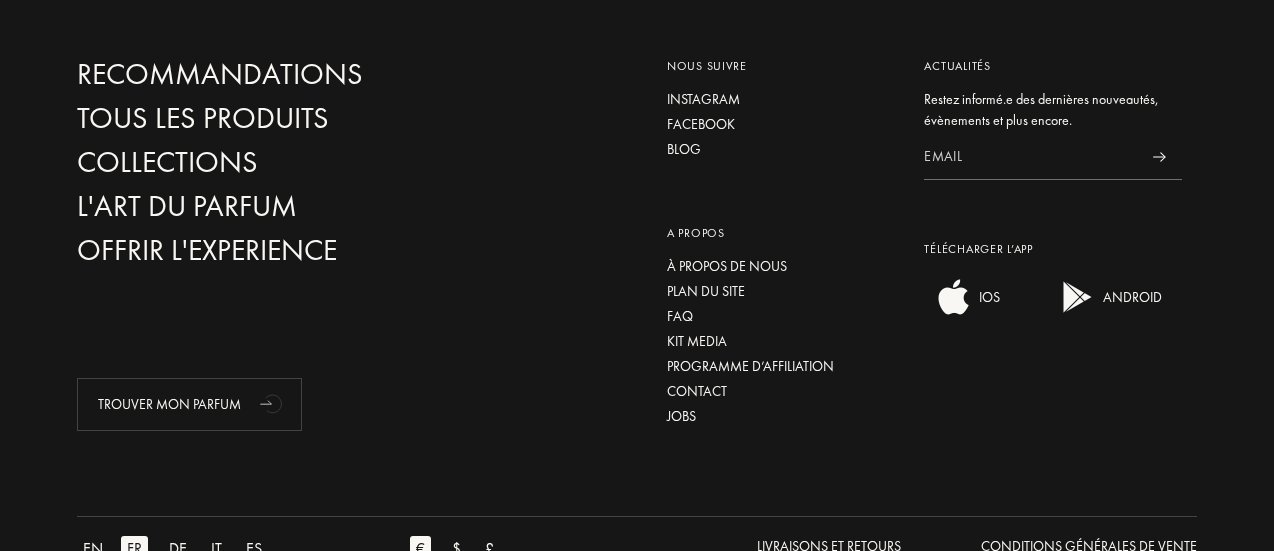 scroll, scrollTop: 4886, scrollLeft: 0, axis: vertical 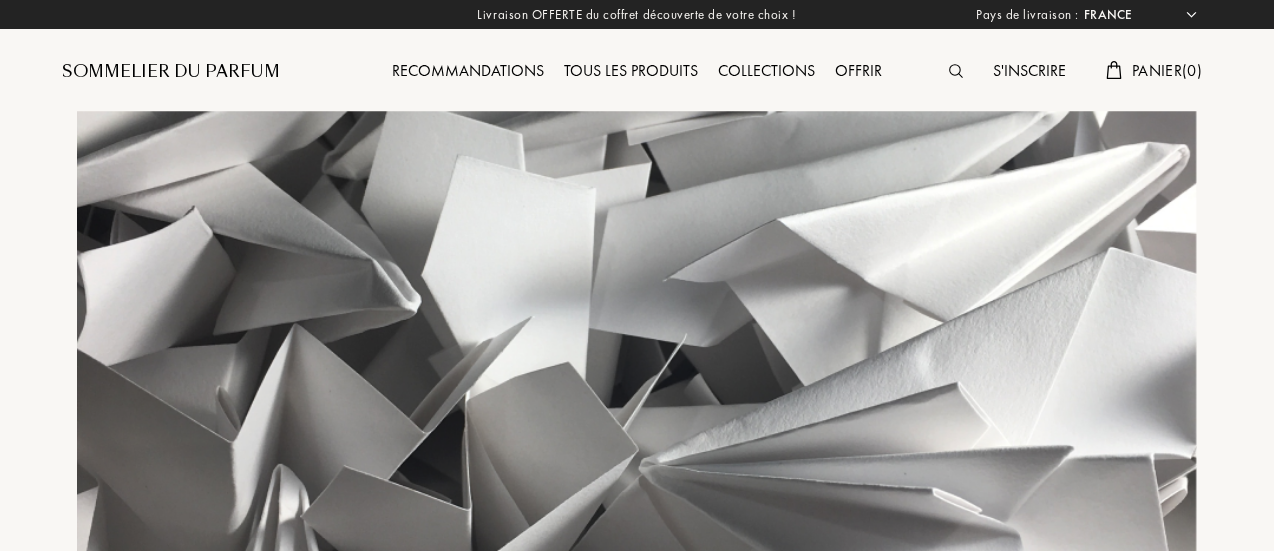 select on "FR" 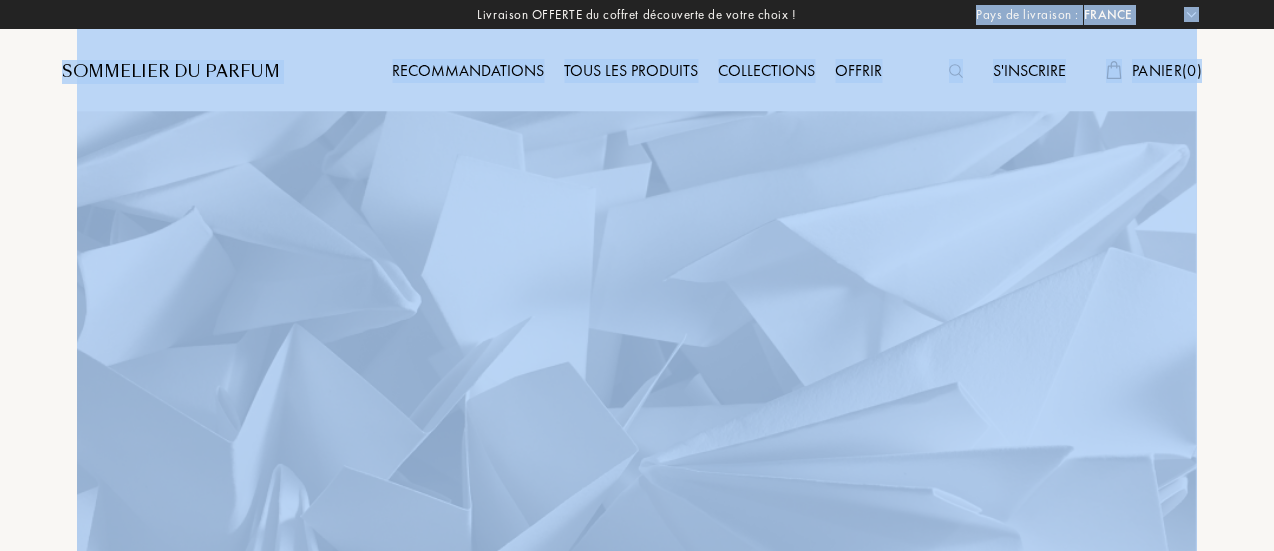 drag, startPoint x: 1271, startPoint y: 26, endPoint x: 1279, endPoint y: 55, distance: 30.083218 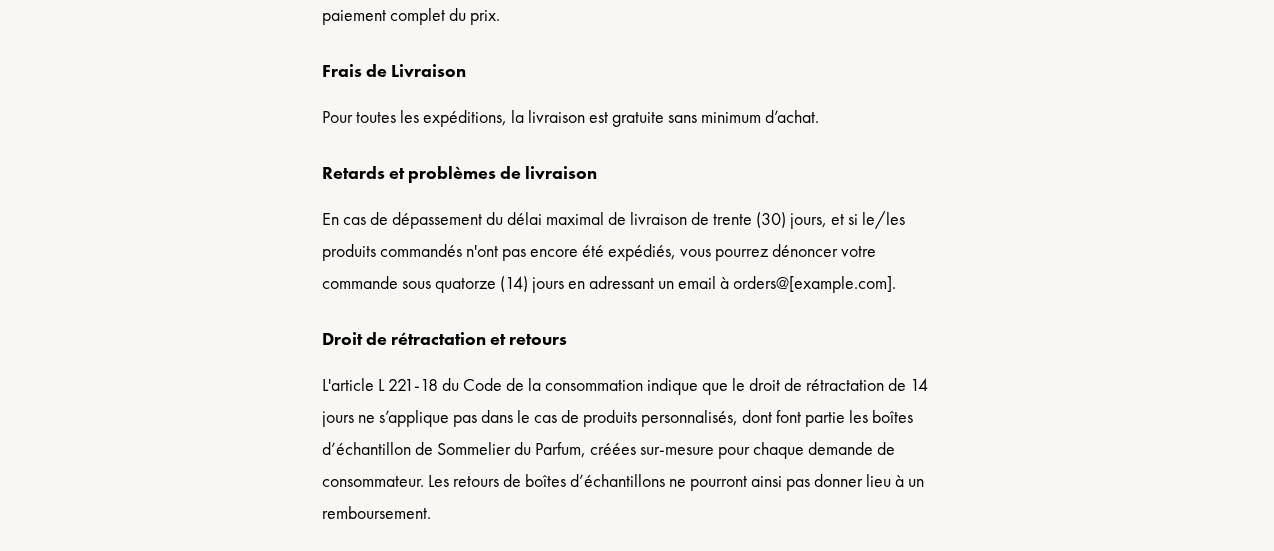 scroll, scrollTop: 1820, scrollLeft: 0, axis: vertical 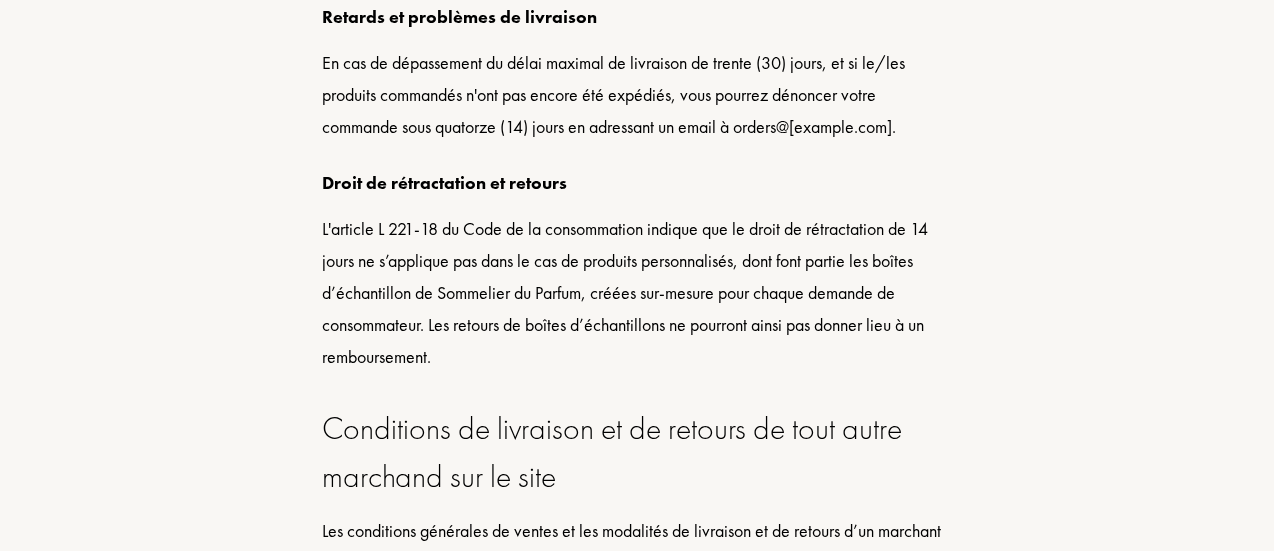 drag, startPoint x: 565, startPoint y: 164, endPoint x: 300, endPoint y: 166, distance: 265.00754 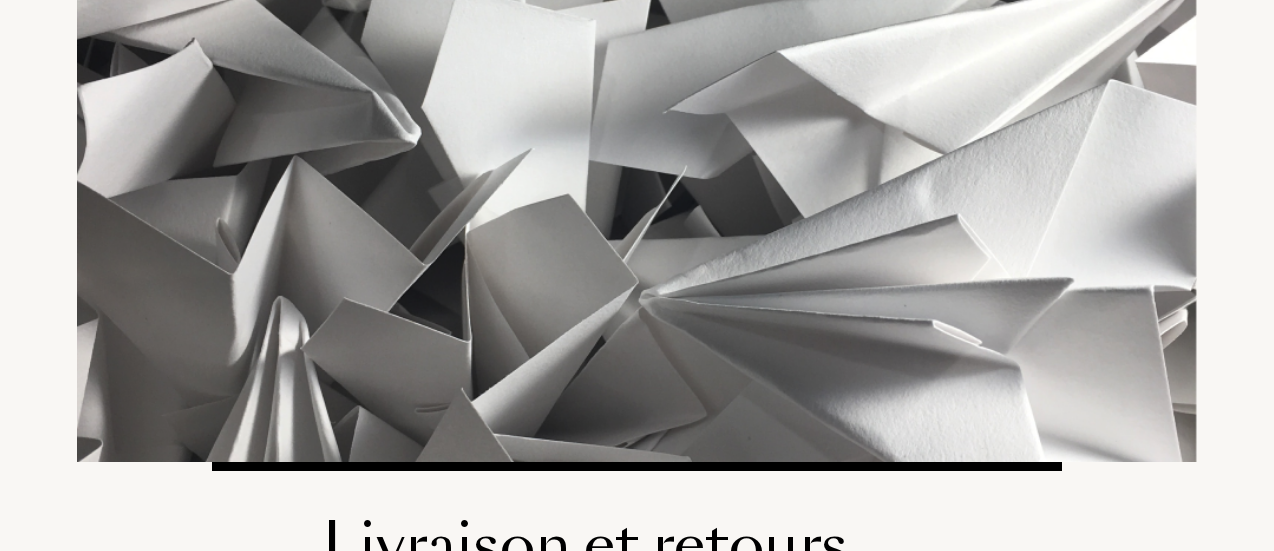 scroll, scrollTop: 0, scrollLeft: 0, axis: both 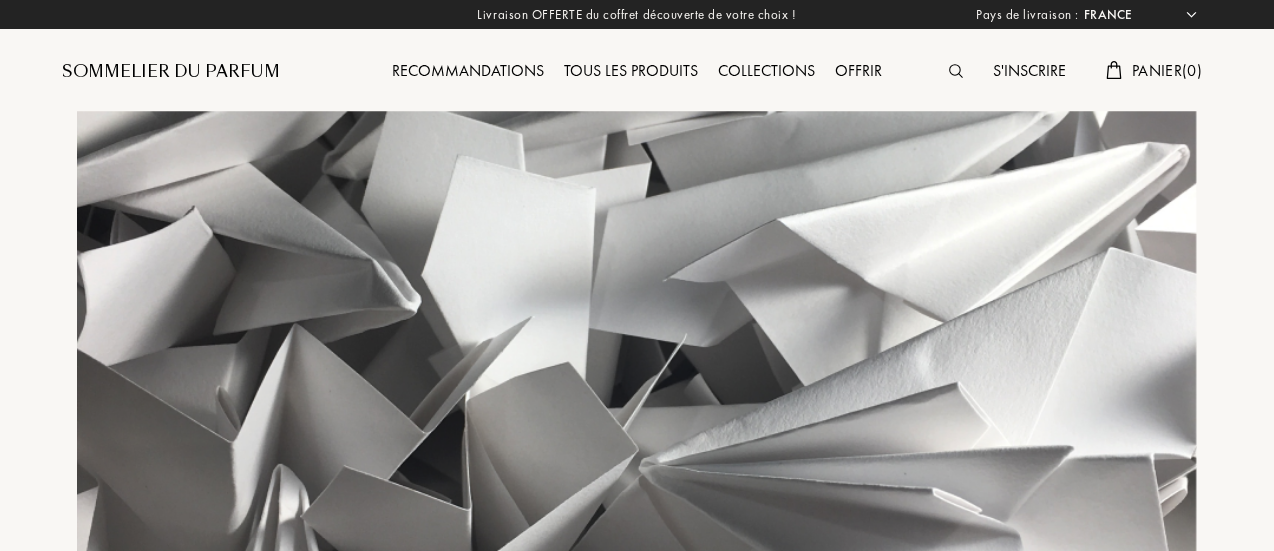 click on "Tous les produits" at bounding box center (631, 72) 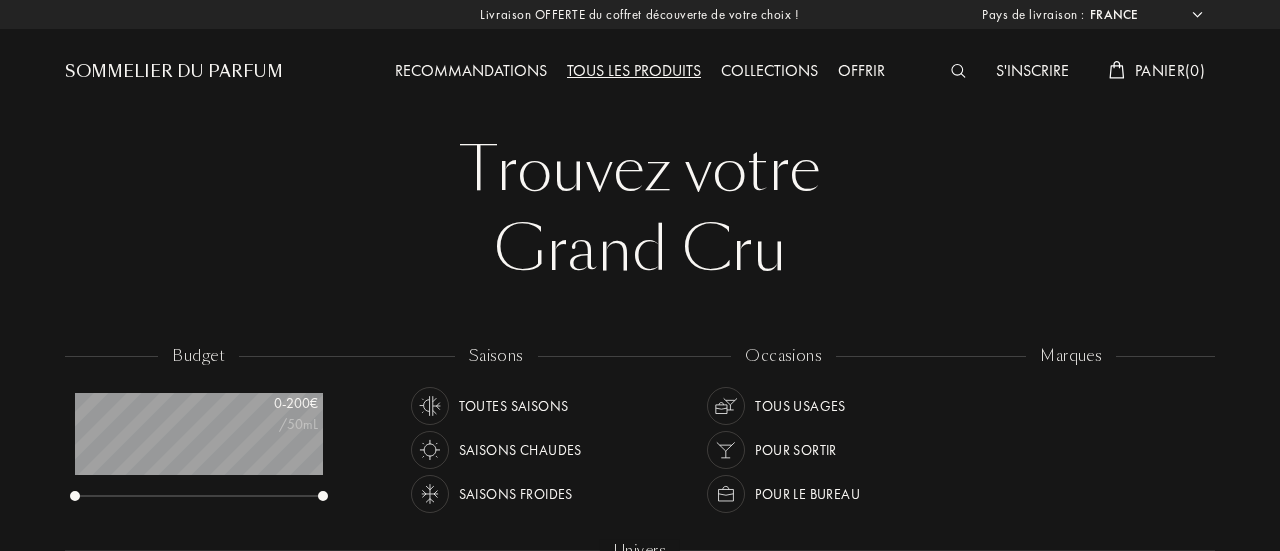 select on "FR" 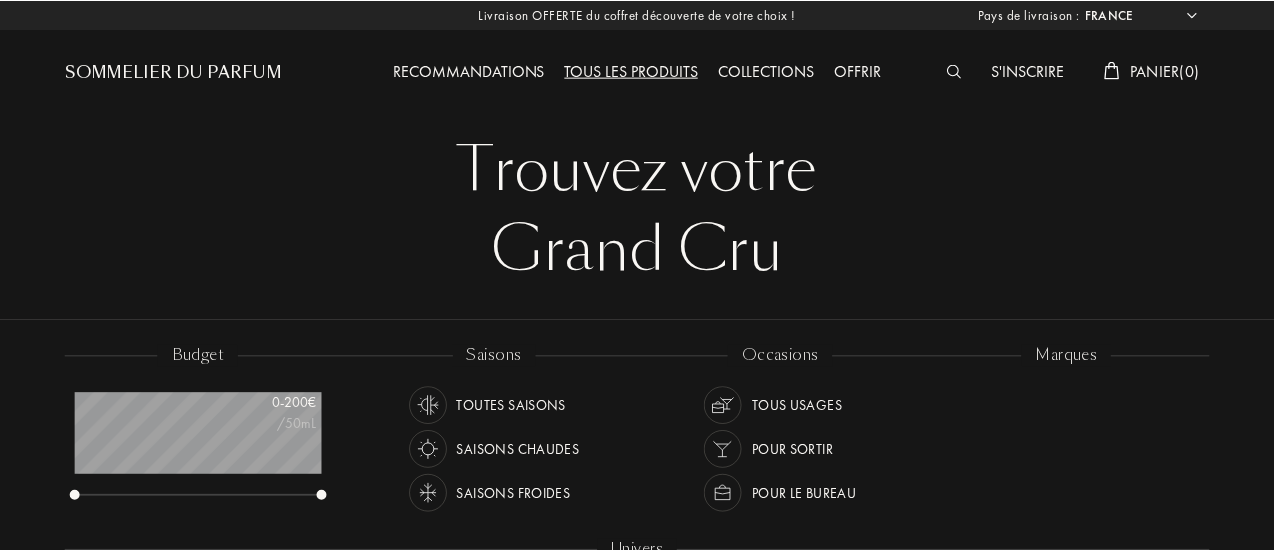 scroll, scrollTop: 0, scrollLeft: 0, axis: both 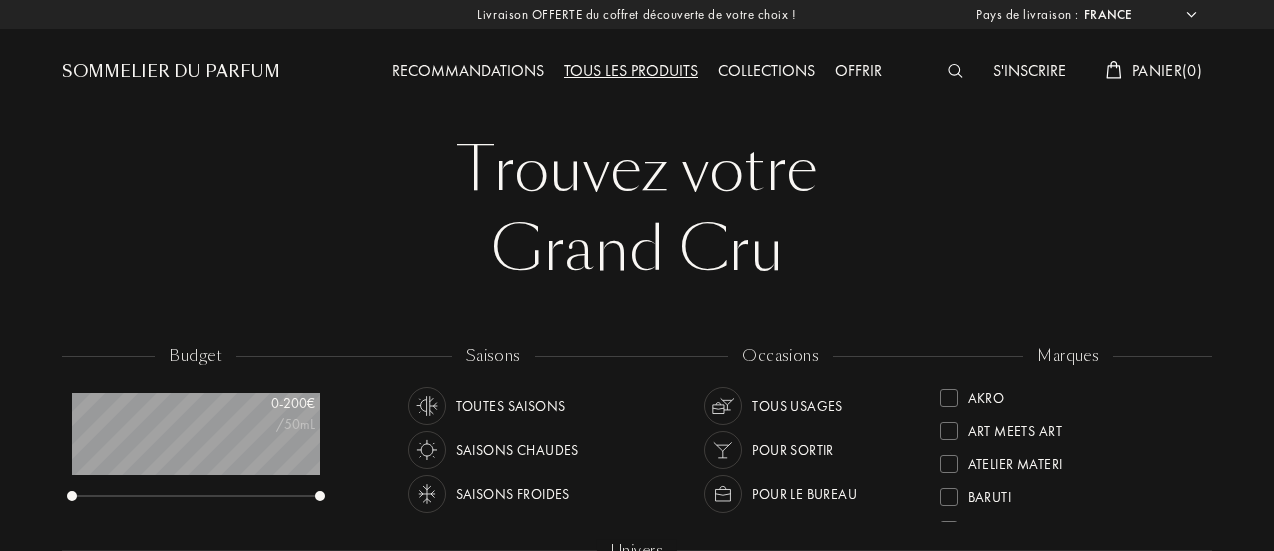 click on "Afghanistan Afrique du Sud Albanie Algérie Allemagne Andorre Angola Anguilla Antarctique Antigua-et-Barbuda Arabie saoudite Argentine Arménie Aruba Australie Autriche Azerbaïdjan Bahreïn Bangladesh Barbade Belgique Belize Benin Bermudes Bhoutan Biélorussie Bolivie Bonaire Bosnie-Herzégovine Botswana Brésil Brunei Bulgarie Burkina Faso Burundi Cambodge Cameroun Canada Cap-Vert Chili Chine Chypre Colombie Comores Corée du Nord Corée du Sud Costa Rica Côte d'Ivoire Croatie Cuba Curaçao Danemark Djibouti Dominique Égypte Émirats arabes unis Équateur Érythrée Espagne Estonie États fédérés de Micronésie États-Unis Éthiopie Fidji Finlande France Gabon Gambie Géorgie Géorgie du Sud et îles Sandwich du Sud Ghana Grande Bretagne Grèce Grenade Groenland Guadeloupe Guatemala Guinée Guinée équatoriale Guinée française Guinée-Bissau Guyane Haïti Honduras Hong Kong Hongrie Île Clipperton Île de Navassa Île Maurice Îles Caïmans Îles Salomon Îles Vierges américaines Inde Indonésie" at bounding box center [1139, 15] 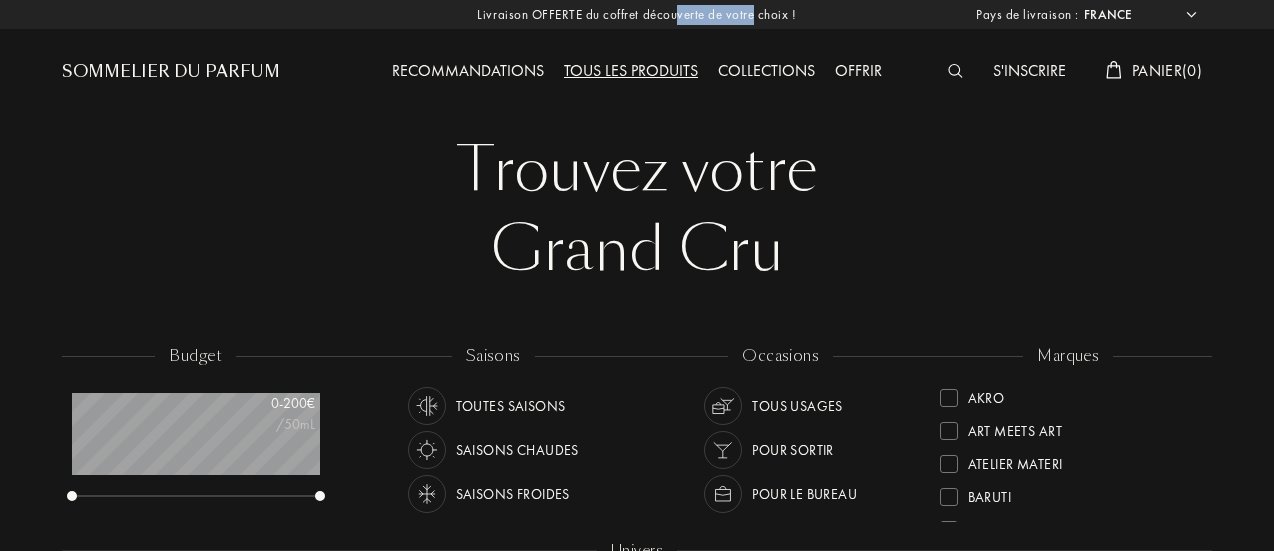 drag, startPoint x: 677, startPoint y: 17, endPoint x: 766, endPoint y: 12, distance: 89.140335 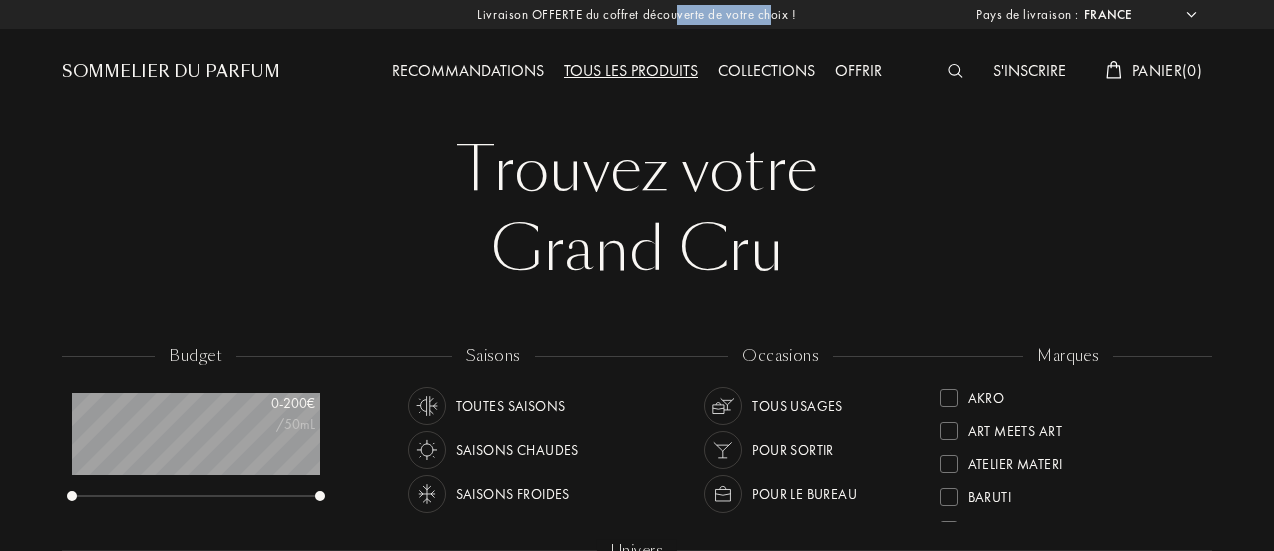 click on "Livraison OFFERTE du coffret découverte de votre choix ! Pays de livraison : Afghanistan Afrique du Sud Albanie Algérie Allemagne Andorre Angola Anguilla Antarctique Antigua-et-Barbuda Arabie saoudite Argentine Arménie Aruba Australie Autriche Azerbaïdjan Bahreïn Bangladesh Barbade Belgique Belize Benin Bermudes Bhoutan Biélorussie Bolivie Bonaire Bosnie-Herzégovine Botswana Brésil Brunei Bulgarie Burkina Faso Burundi Cambodge Cameroun Canada Cap-Vert Chili Chine Chypre Colombie Comores Corée du Nord Corée du Sud Costa Rica Côte d'Ivoire Croatie Cuba Curaçao Danemark Djibouti Dominique Égypte Émirats arabes unis Équateur Érythrée Espagne Estonie États fédérés de Micronésie États-Unis Éthiopie Fidji Finlande France Gabon Gambie Géorgie Géorgie du Sud et îles Sandwich du Sud Ghana Grande Bretagne Grèce Grenade Groenland Guadeloupe Guatemala Guinée Guinée équatoriale Guinée française Guinée-Bissau Guyane Haïti Honduras Hong Kong Hongrie Île Clipperton Île de Navassa Inde Irak" at bounding box center [637, 14] 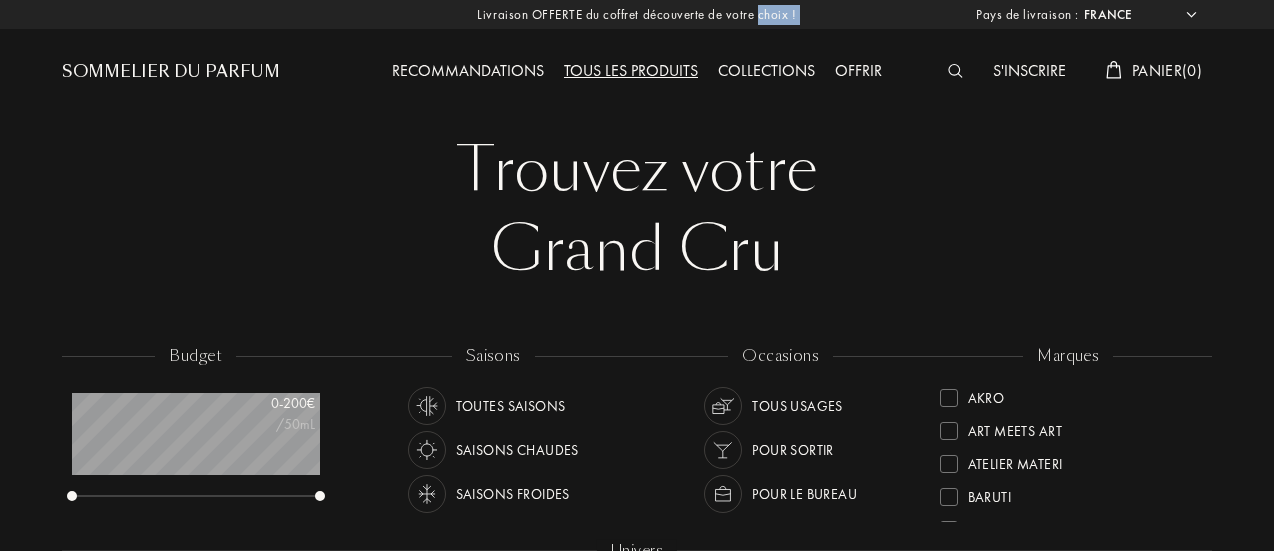 drag, startPoint x: 766, startPoint y: 12, endPoint x: 817, endPoint y: 12, distance: 51 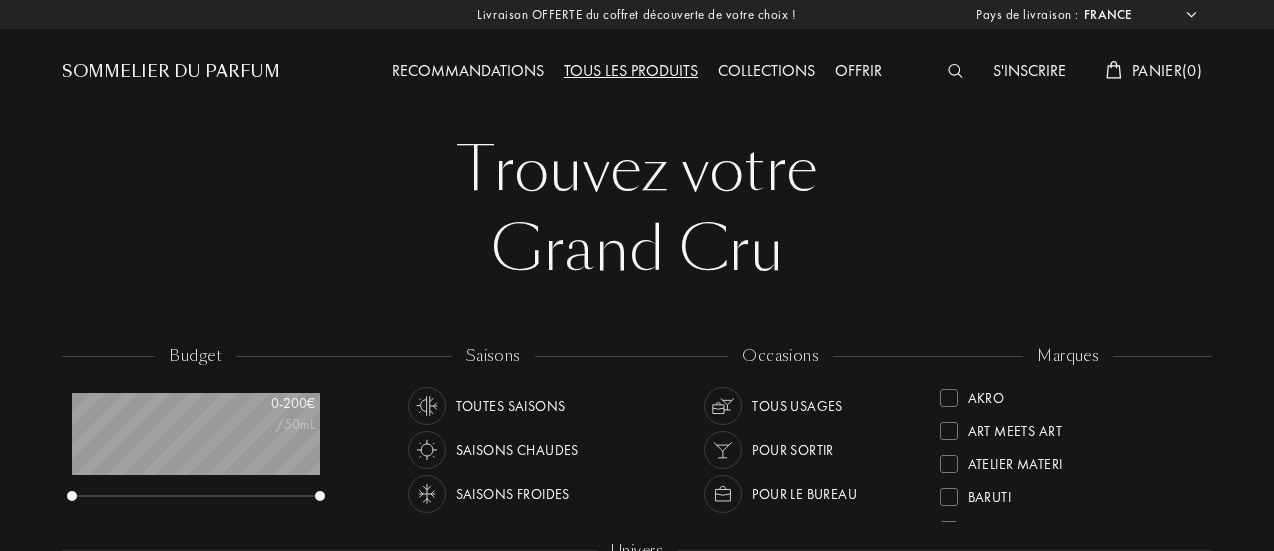 click on "Tous les produits" at bounding box center [631, 72] 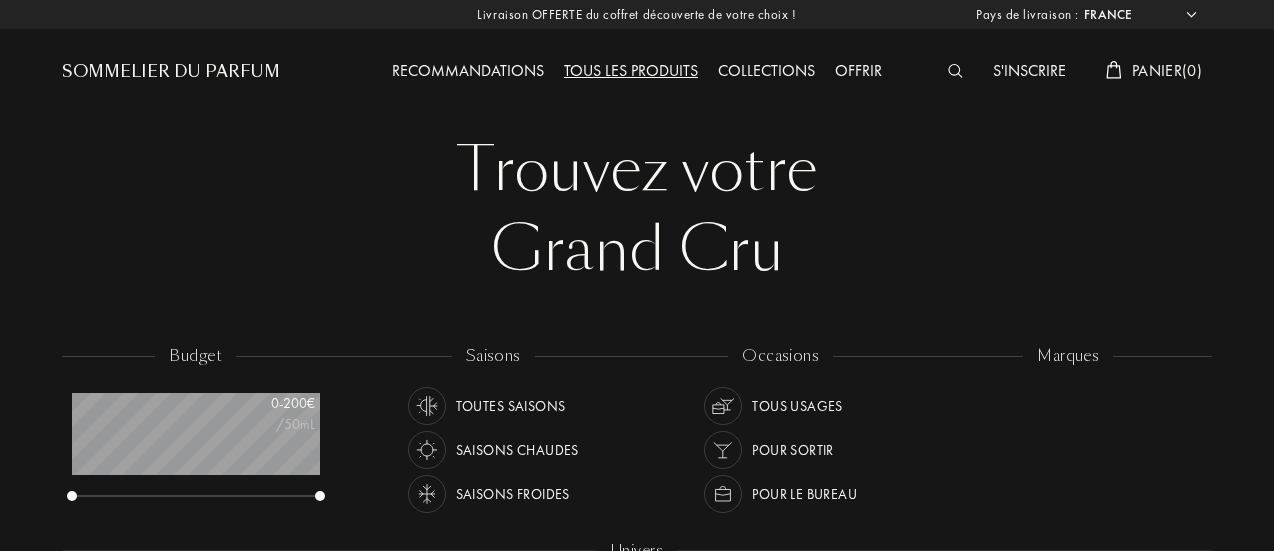 select on "FR" 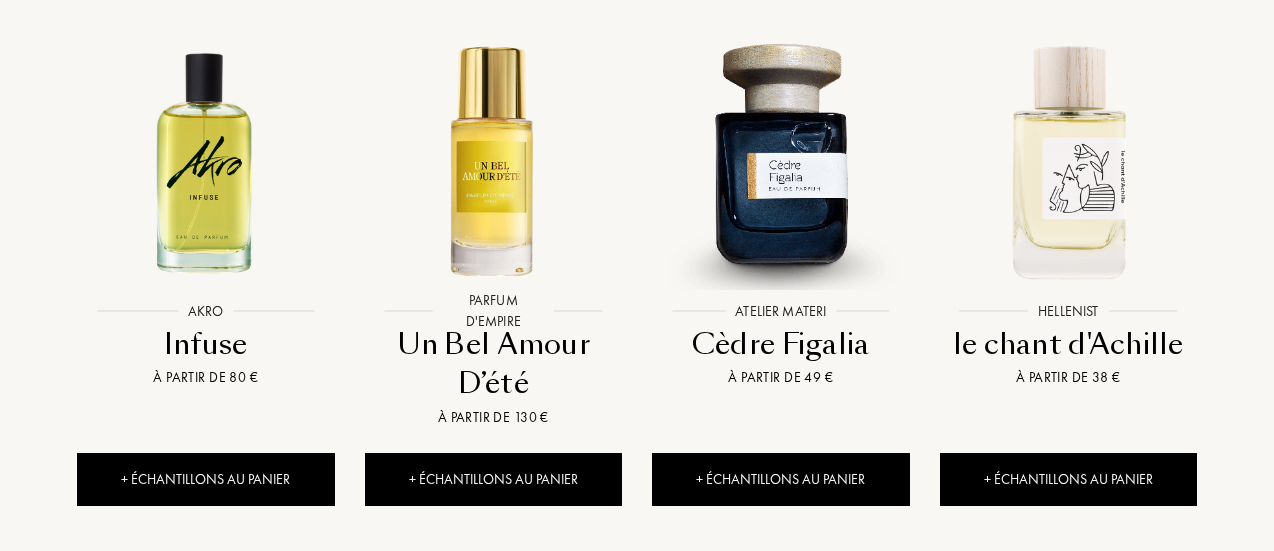 scroll, scrollTop: 0, scrollLeft: 0, axis: both 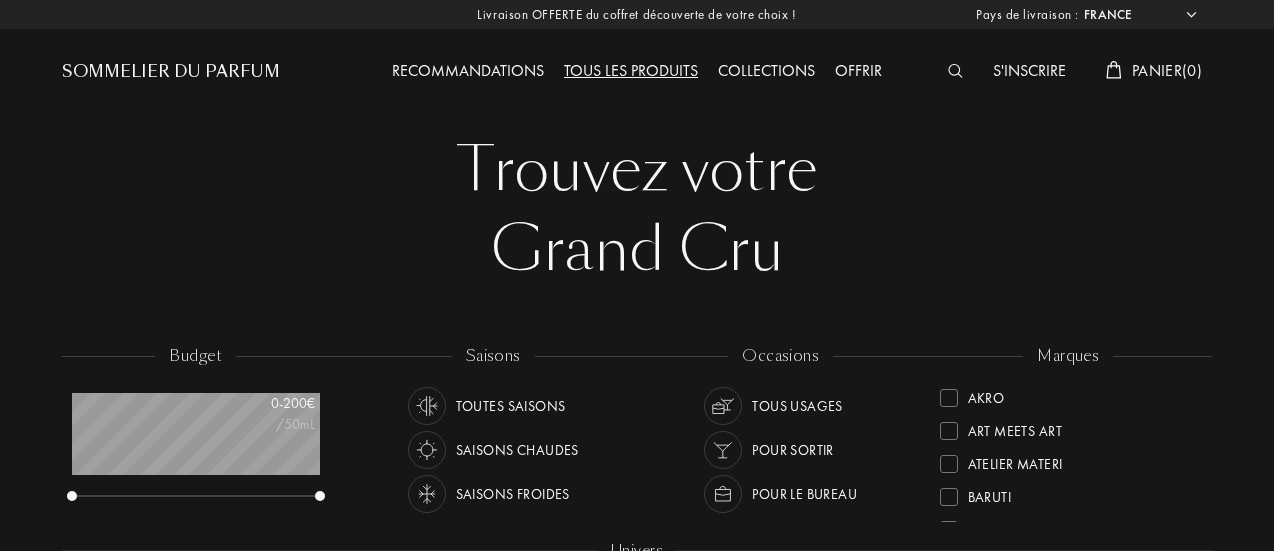 click on "Sommelier du Parfum" at bounding box center [171, 72] 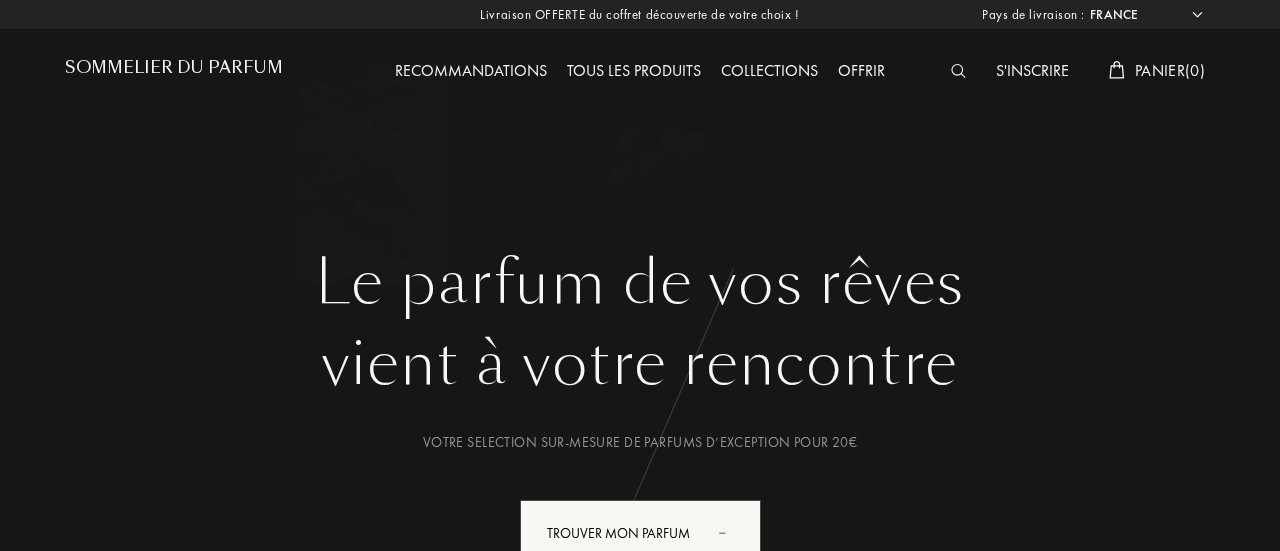 select on "FR" 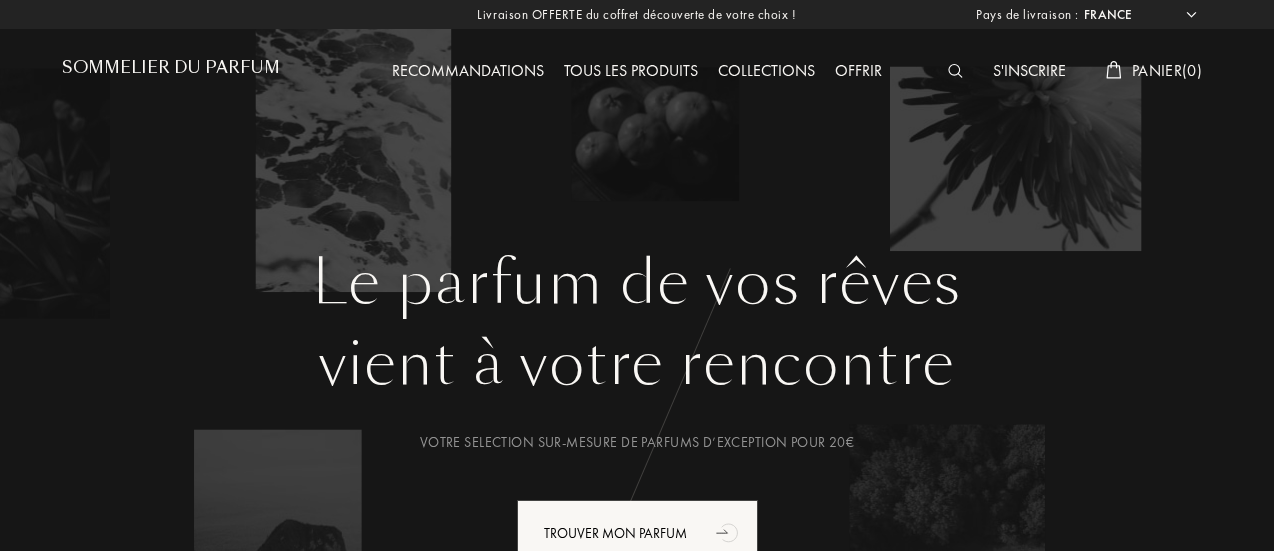 scroll, scrollTop: 0, scrollLeft: 0, axis: both 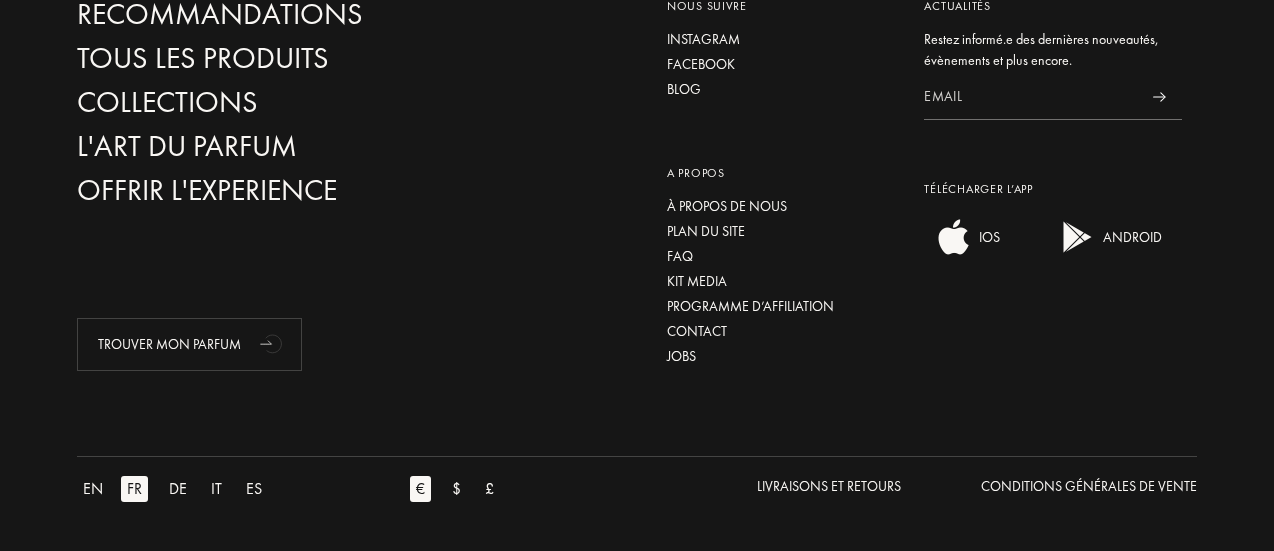 click on "EN FR DE IT ES € $ £ Livraisons et Retours Conditions Générales de Vente" at bounding box center [637, 479] 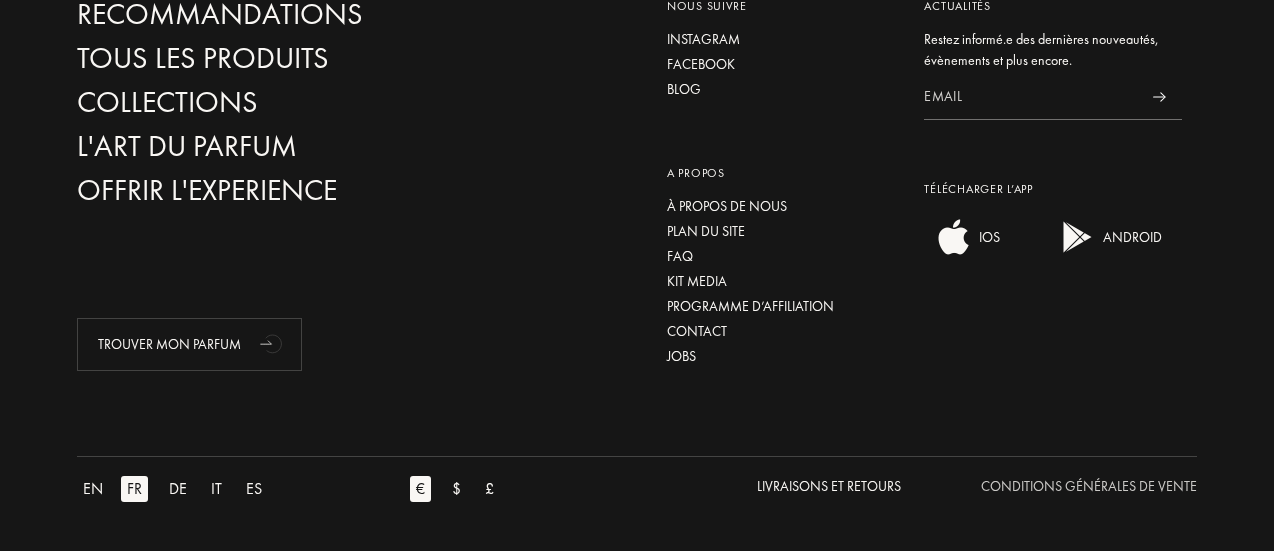 click on "Conditions Générales de Vente" at bounding box center (1089, 486) 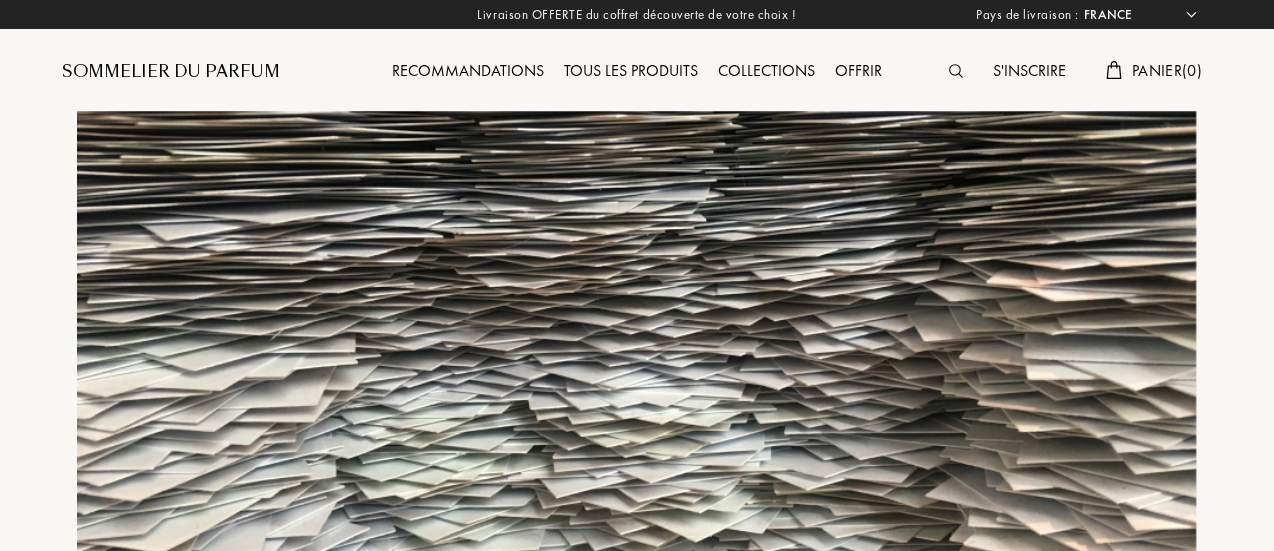 select on "FR" 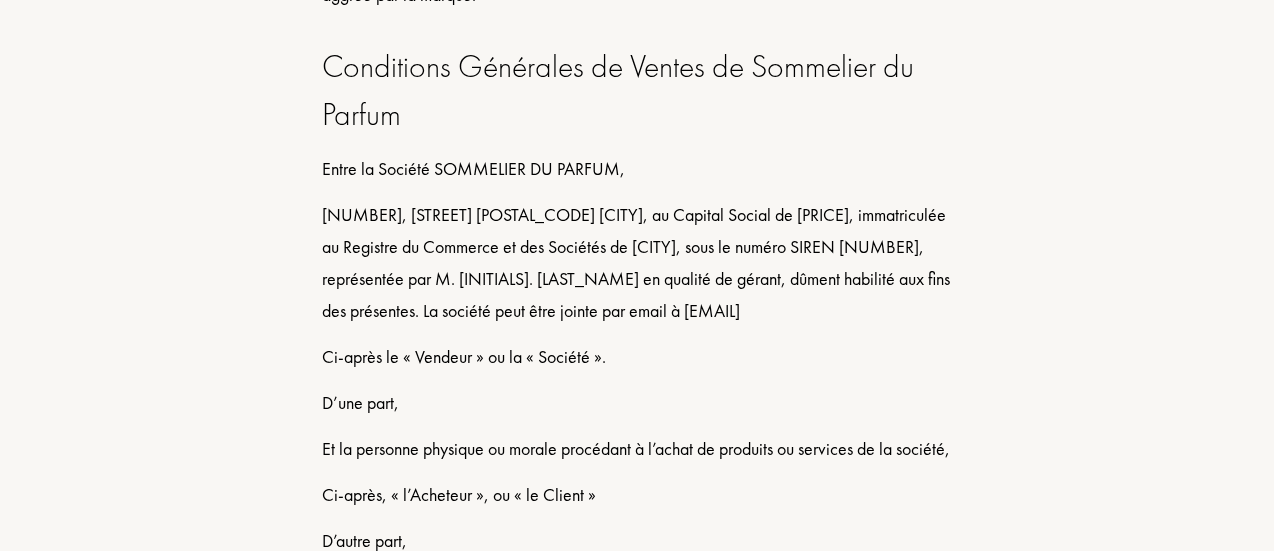 scroll, scrollTop: 997, scrollLeft: 0, axis: vertical 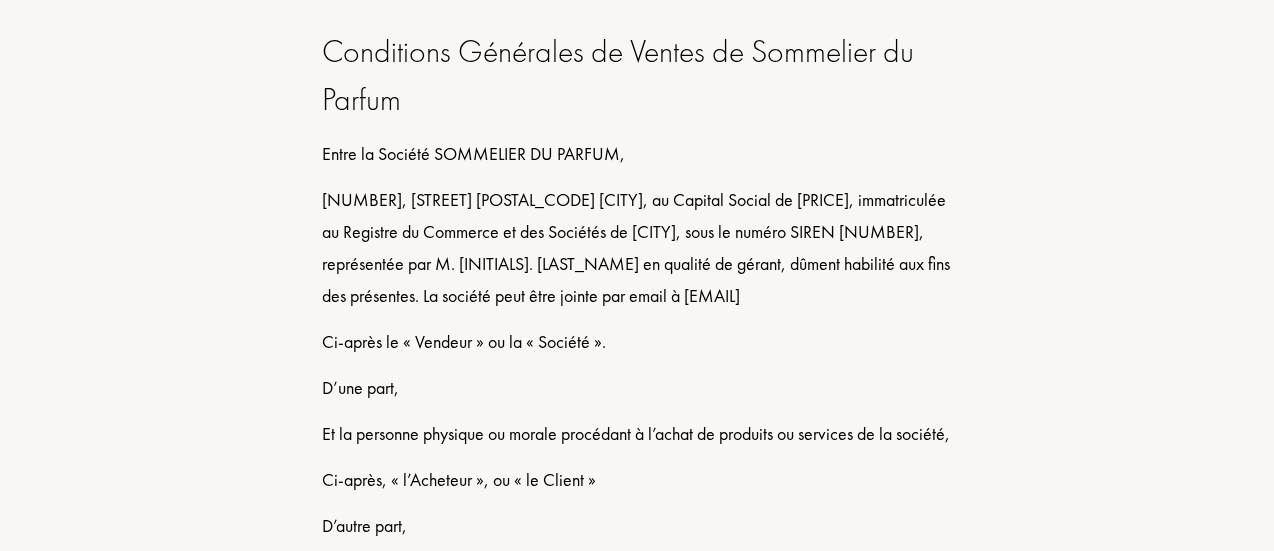 drag, startPoint x: 804, startPoint y: 296, endPoint x: 586, endPoint y: 301, distance: 218.05733 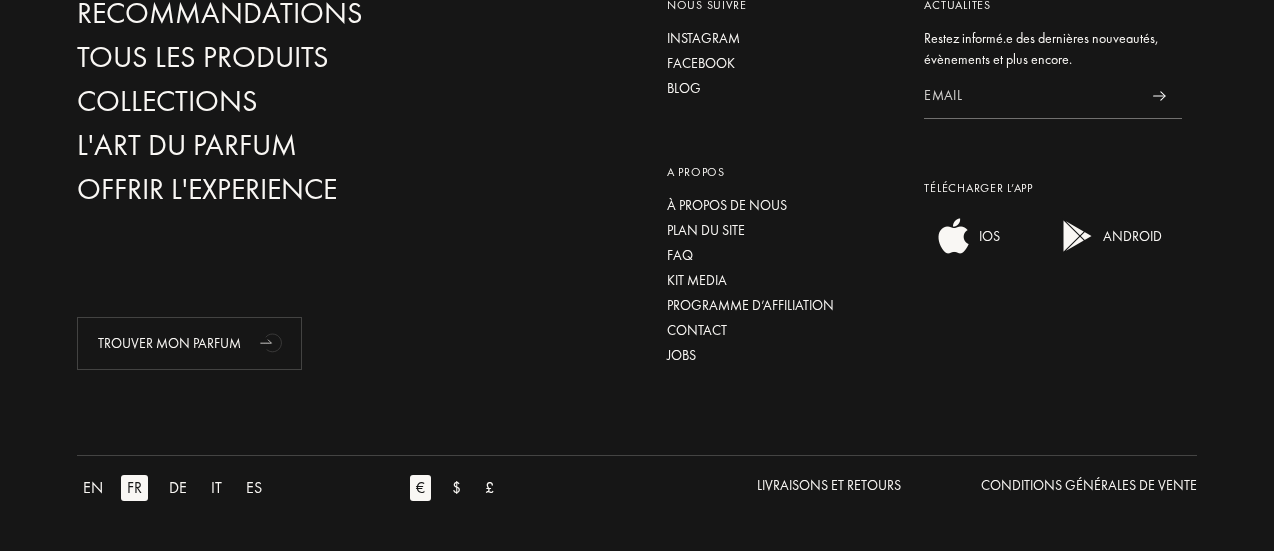 scroll, scrollTop: 997, scrollLeft: 0, axis: vertical 